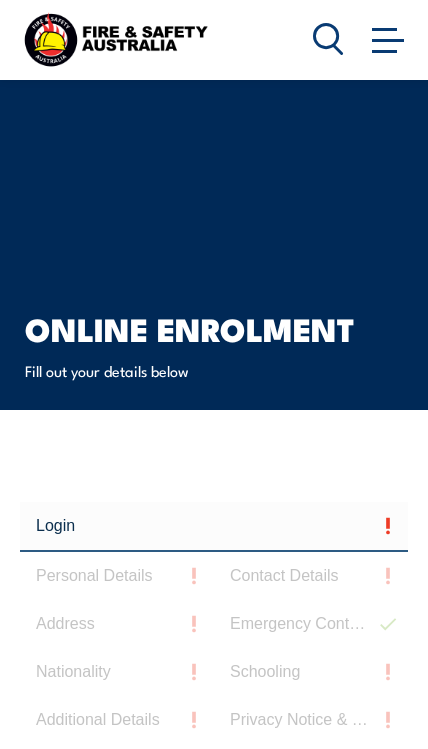 scroll, scrollTop: 369, scrollLeft: 0, axis: vertical 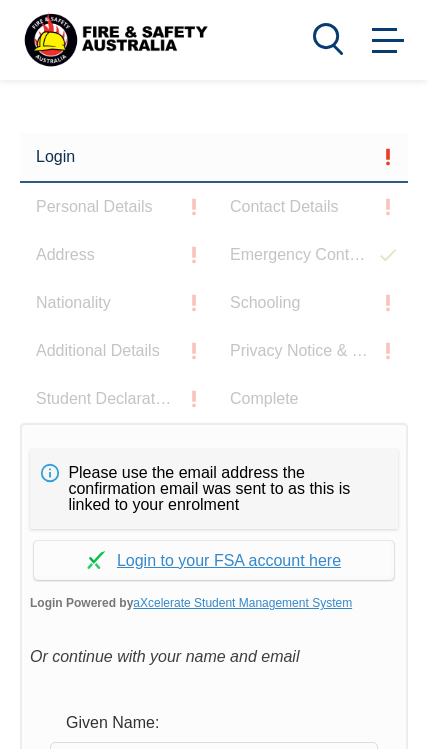 click on "Continue with aXcelerate" at bounding box center [214, 560] 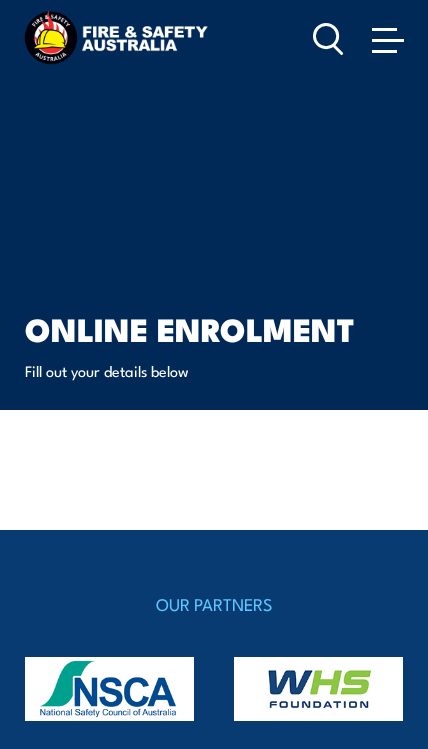 scroll, scrollTop: 0, scrollLeft: 0, axis: both 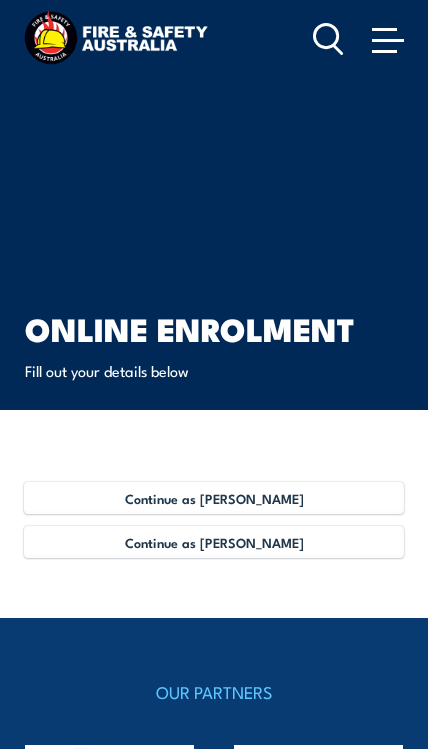 click on "Continue as Sarah Fernandez" at bounding box center (214, 498) 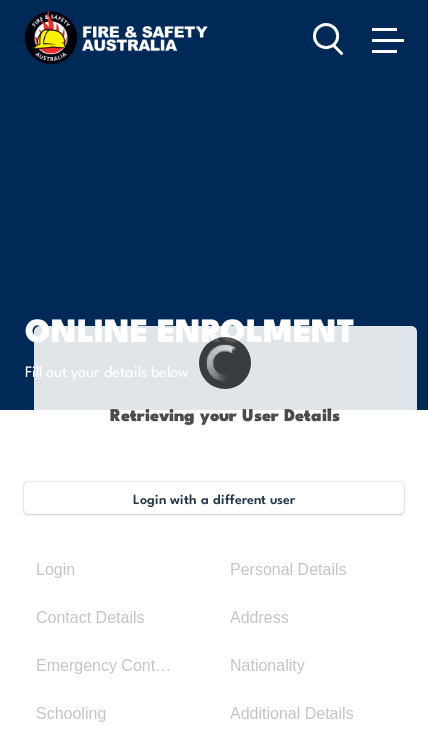 select on "Miss" 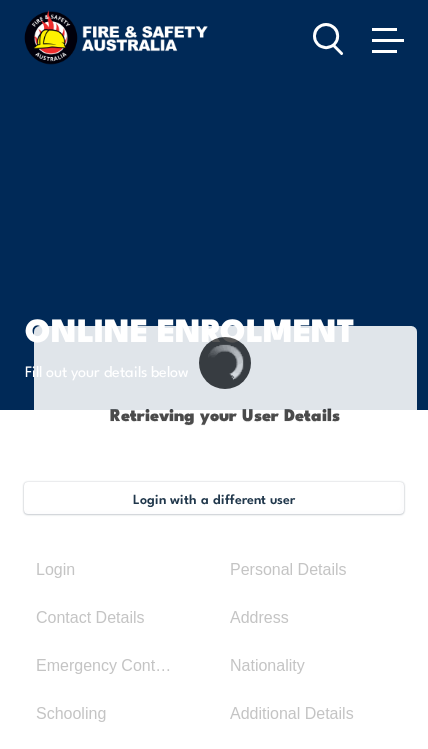 type on "Sarah" 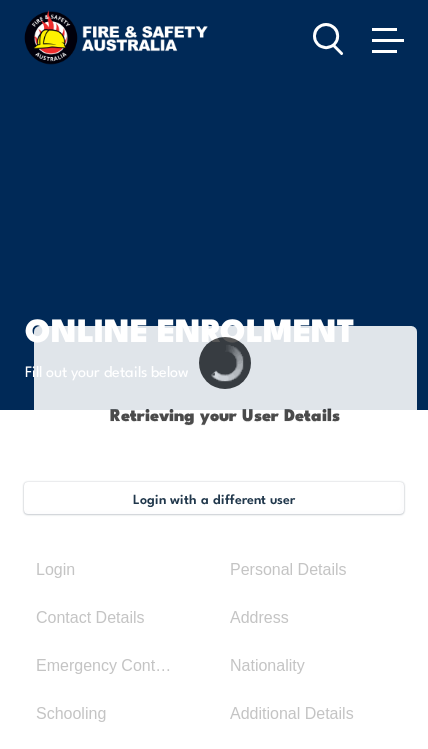 type on "Fernandez" 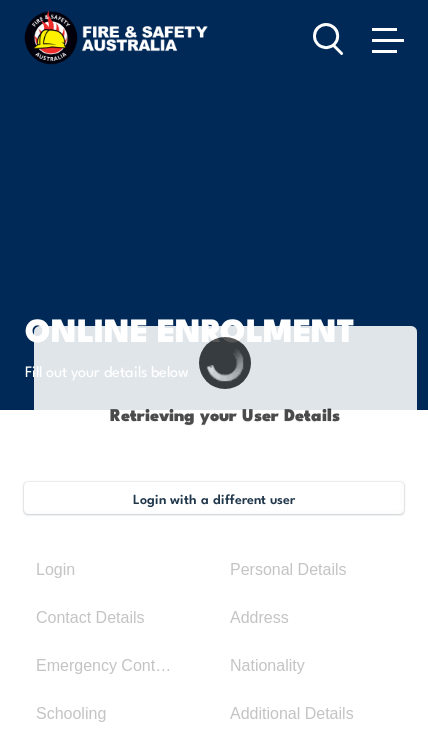 type on "June 27, 1999" 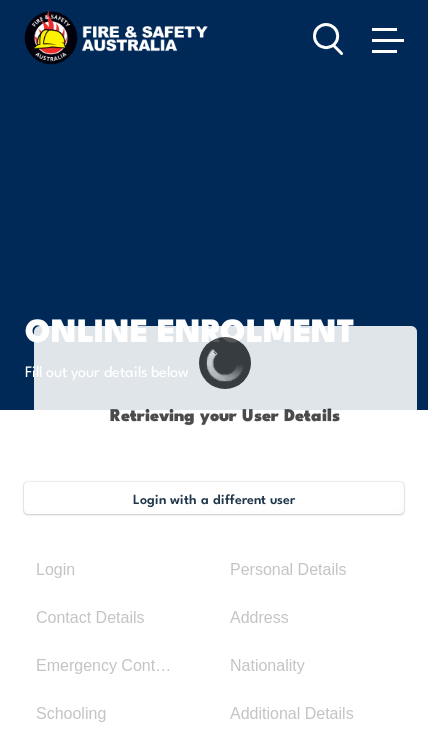 type on "AY2PAKQLX4" 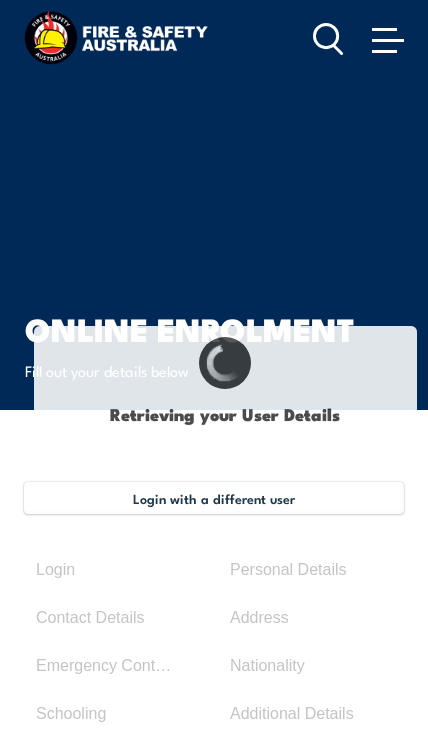 select on "F" 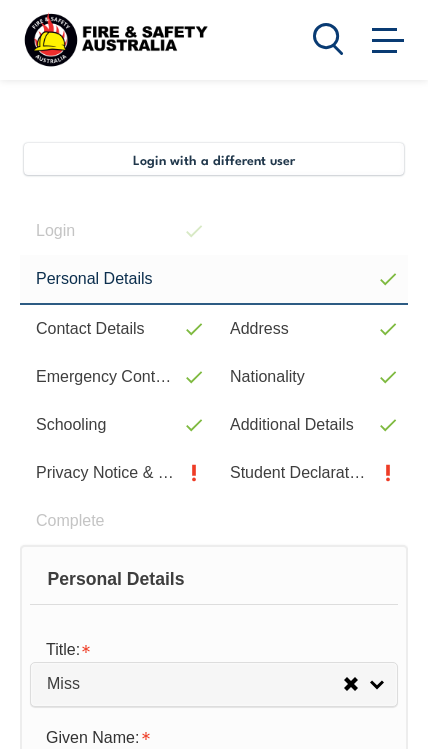 scroll, scrollTop: 380, scrollLeft: 0, axis: vertical 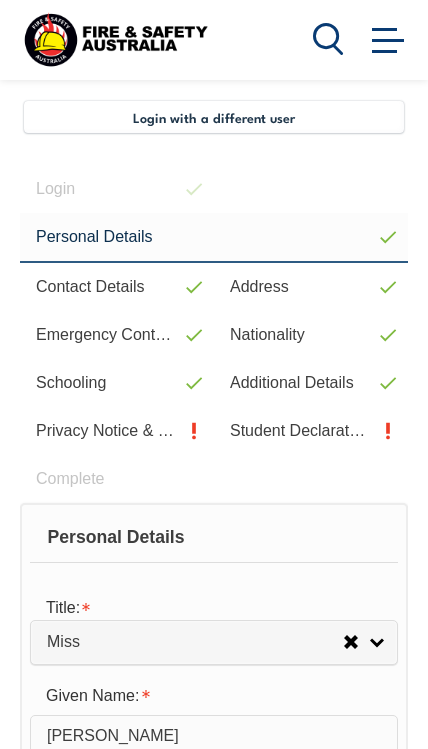 click on "Privacy Notice & Policy" at bounding box center [117, 431] 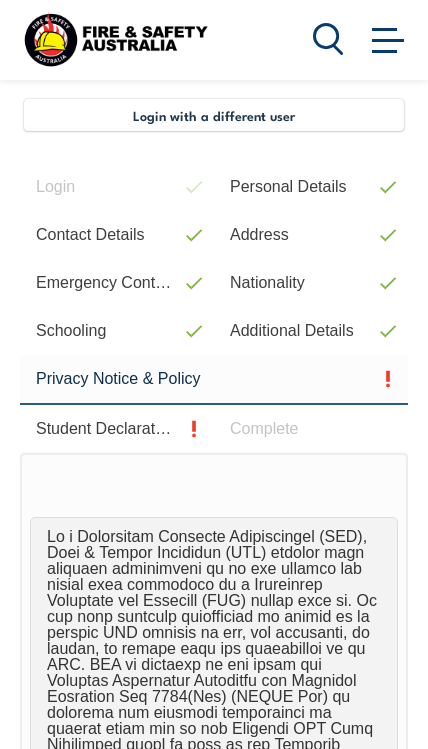 scroll, scrollTop: 381, scrollLeft: 0, axis: vertical 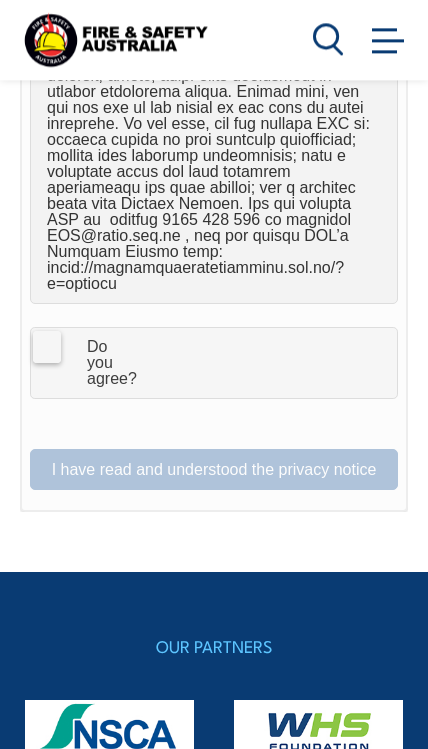 click on "I Agree Do you agree?" at bounding box center [214, 363] 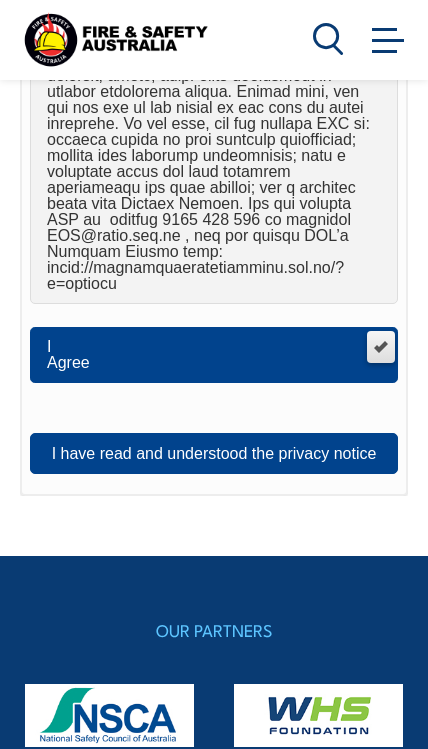 click on "I have read and understood the privacy notice" at bounding box center [214, 453] 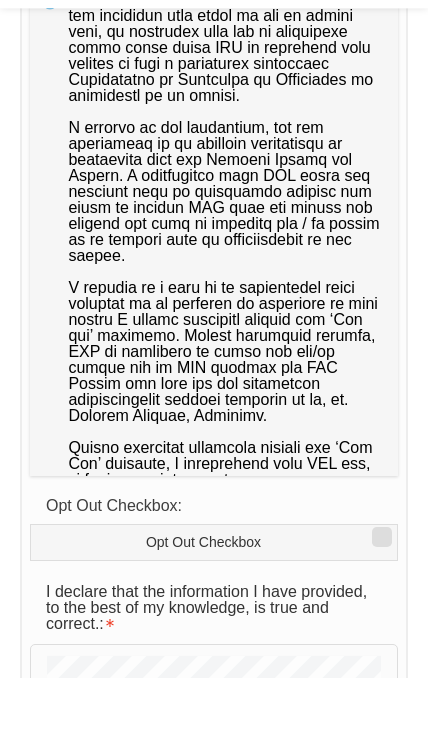 scroll, scrollTop: 381, scrollLeft: 0, axis: vertical 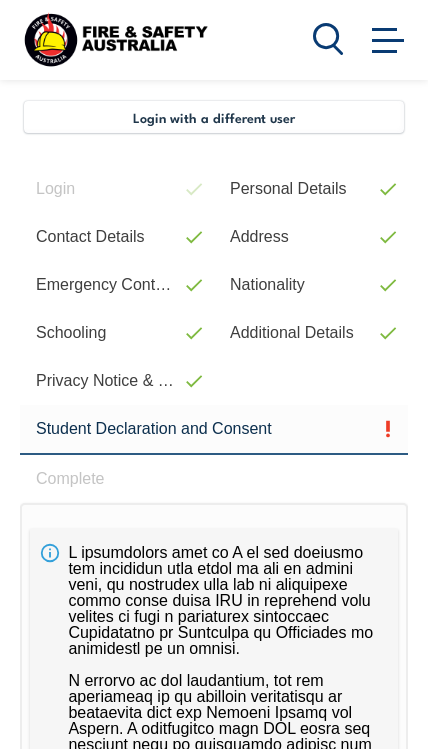 click on "Student Declaration and Consent" at bounding box center [214, 430] 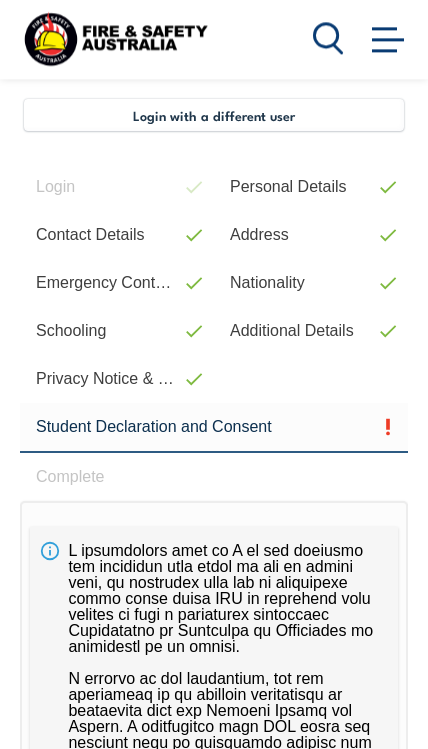 scroll, scrollTop: 382, scrollLeft: 0, axis: vertical 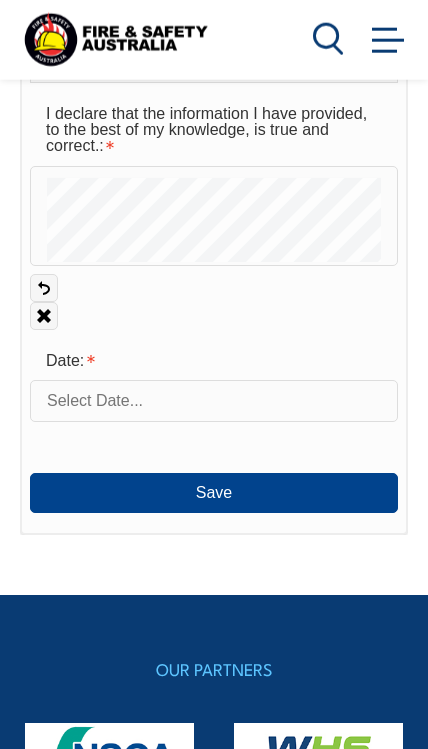 click on "Courses
Course Calendar
Emergency Response Services
Services Overview
Emergency Response Solutions
Paramedic & Medical Solutions
Industrial Security Solutions
Emergency Response Vehicles
Safety Advisers
About Us
About FSA
Our promise
Careers
News
Learner Portal
Contact
Home
Course Finder
All Courses
Aviation Safety Training Courses
Confined Space Courses
Electricity Supply Industry (ESI) Courses
Emergency Response Training & Rescue Courses
Fire Safety Training Courses
First Aid Training Courses
Global Wind Organisation (GWO) Courses
HAZMAT Courses
Health & Safety Representative Courses HSR Training
Height Safety & Rescue Courses
High Risk Work Licence Courses" at bounding box center (214, -1038) 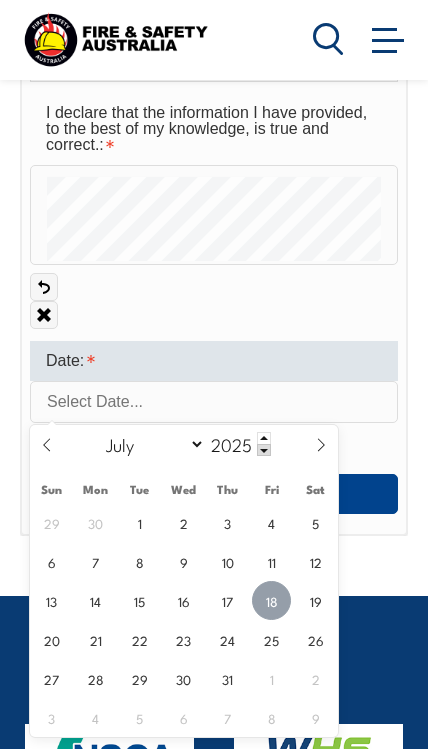 click on "18" at bounding box center [271, 600] 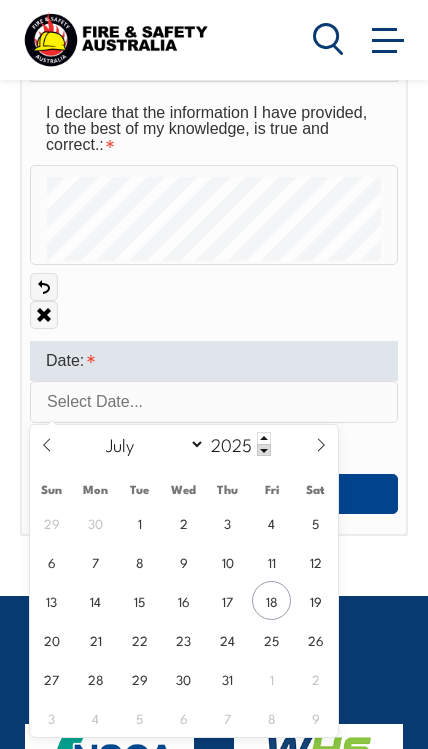 type on "July 18, 2025" 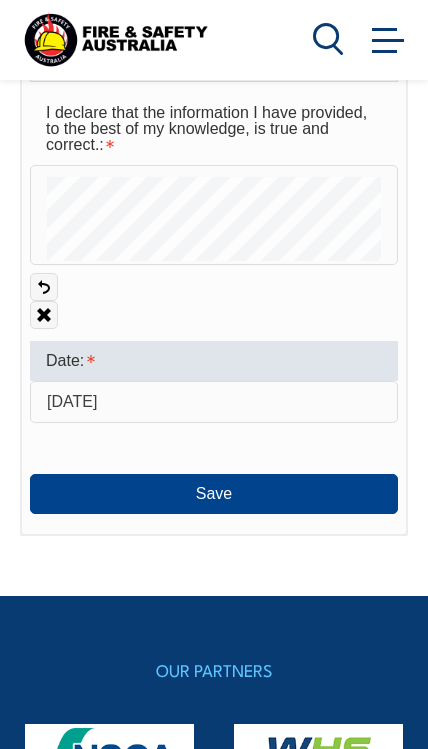 click on "Save" at bounding box center [214, 494] 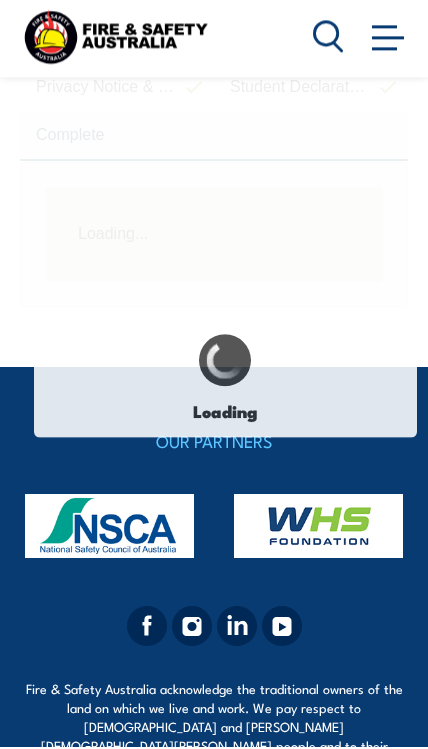 scroll, scrollTop: 656, scrollLeft: 0, axis: vertical 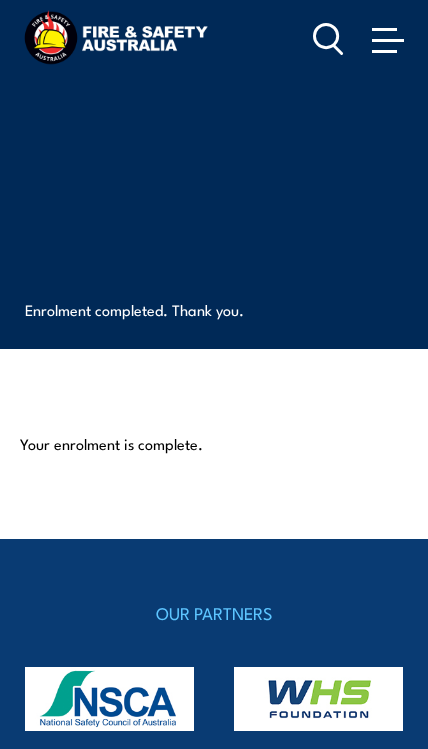 click at bounding box center (388, 39) 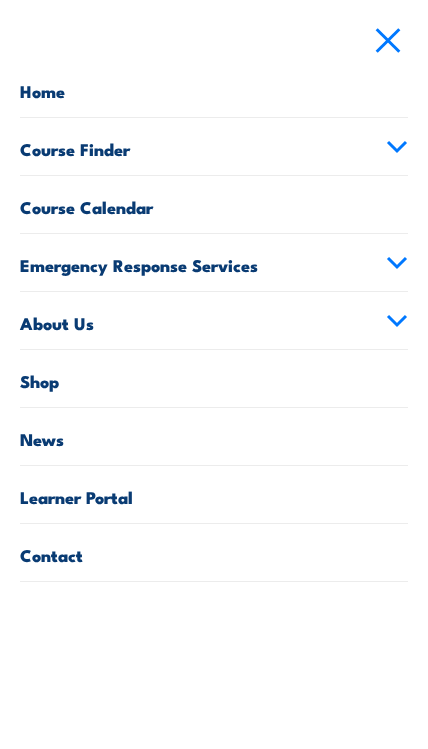 click 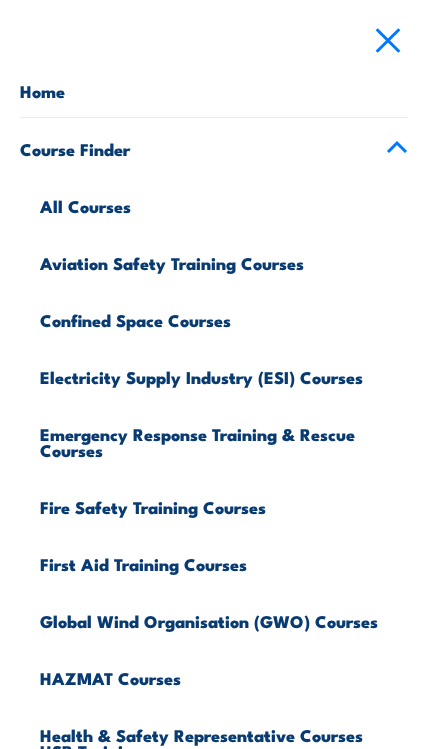 click on "Home" at bounding box center [214, 88] 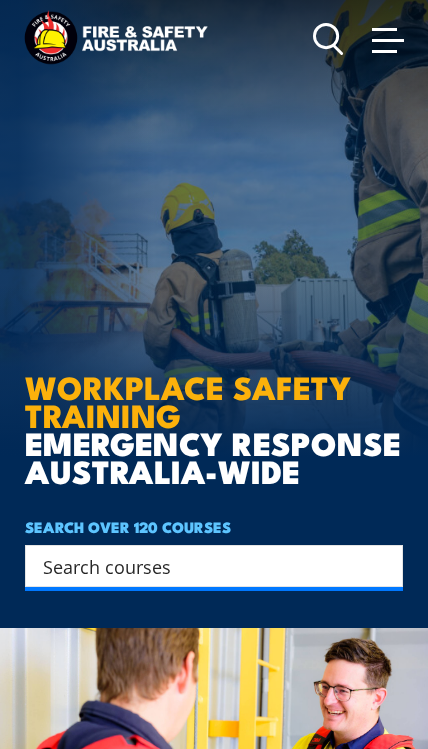 scroll, scrollTop: 0, scrollLeft: 0, axis: both 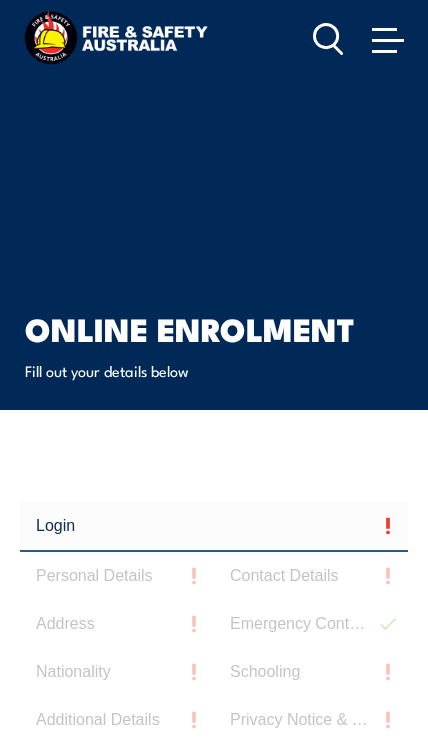 click at bounding box center (388, 39) 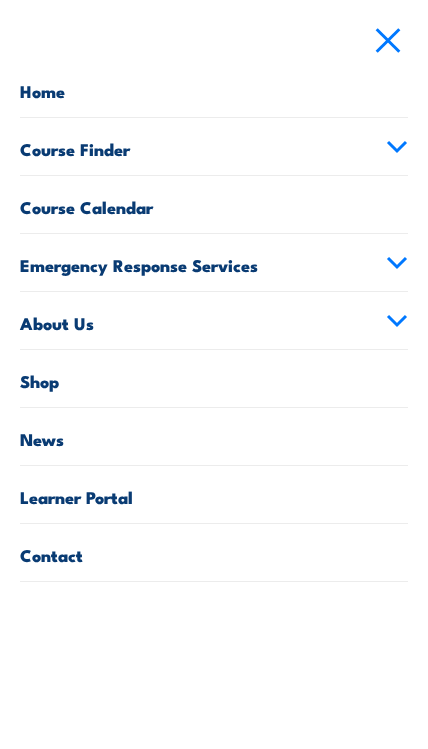 click at bounding box center [388, 39] 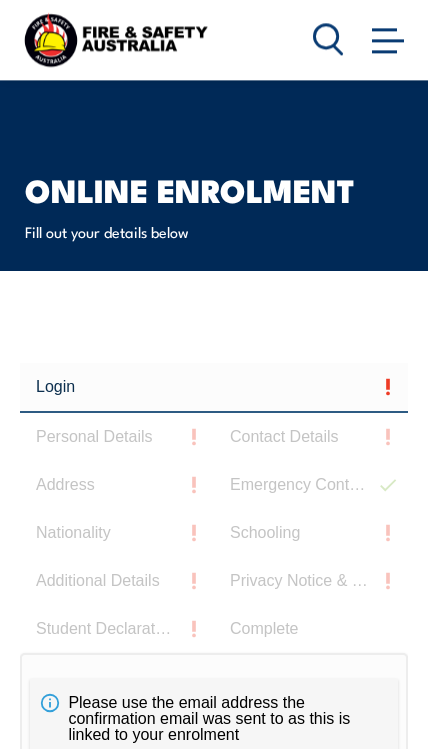 scroll, scrollTop: 0, scrollLeft: 0, axis: both 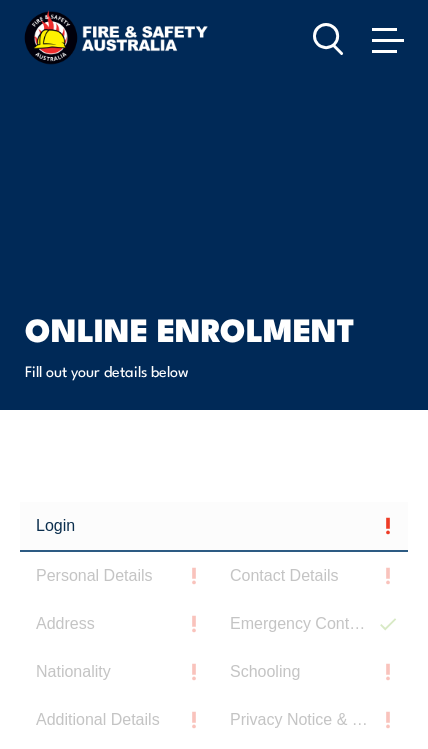 click on "Login" at bounding box center (214, 527) 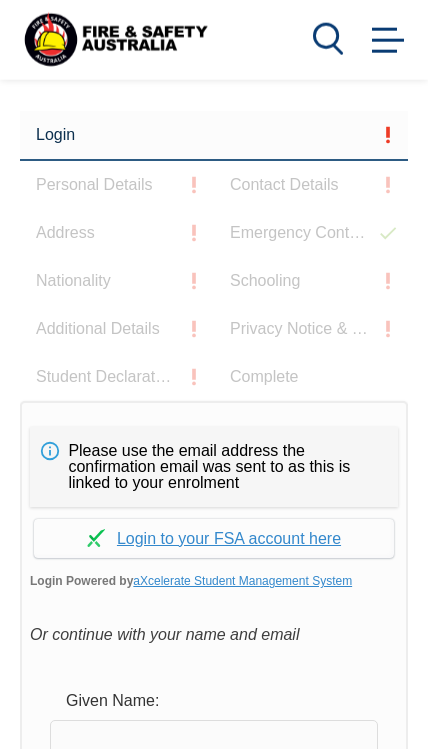 scroll, scrollTop: 401, scrollLeft: 0, axis: vertical 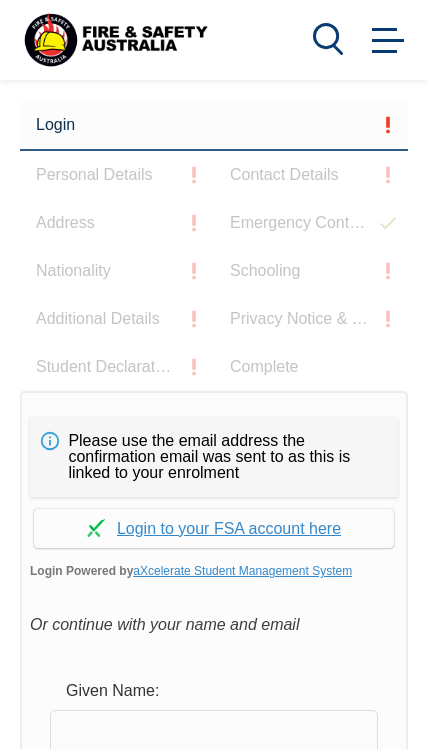 click on "Login Personal Details Contact Details Address Emergency Contact Nationality  Schooling Additional Details Privacy Notice & Policy Student Declaration and Consent Complete" at bounding box center [214, 246] 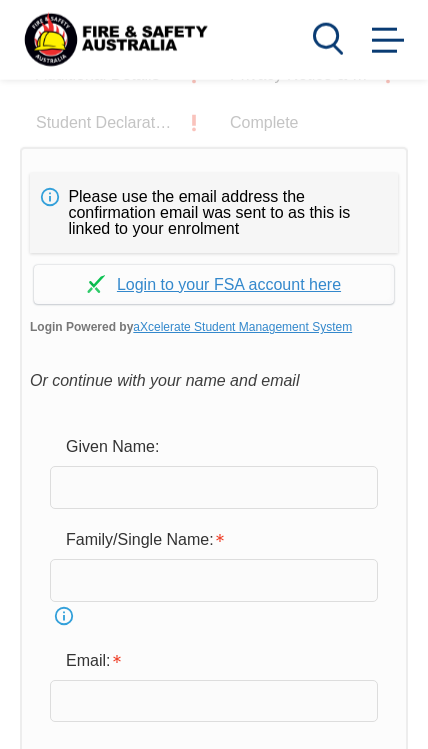 scroll, scrollTop: 646, scrollLeft: 0, axis: vertical 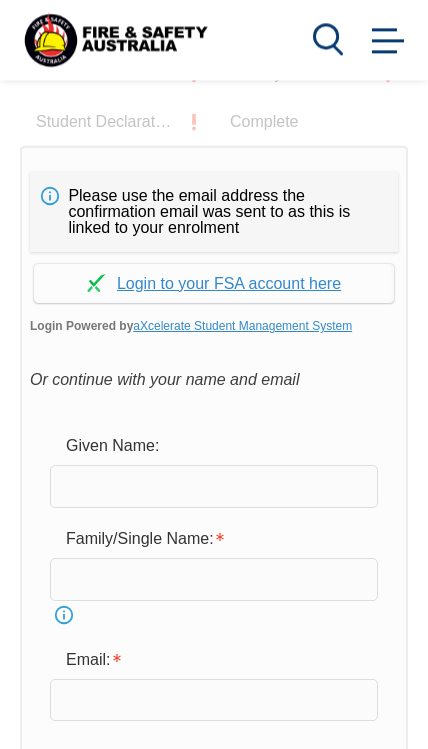 click at bounding box center (214, 486) 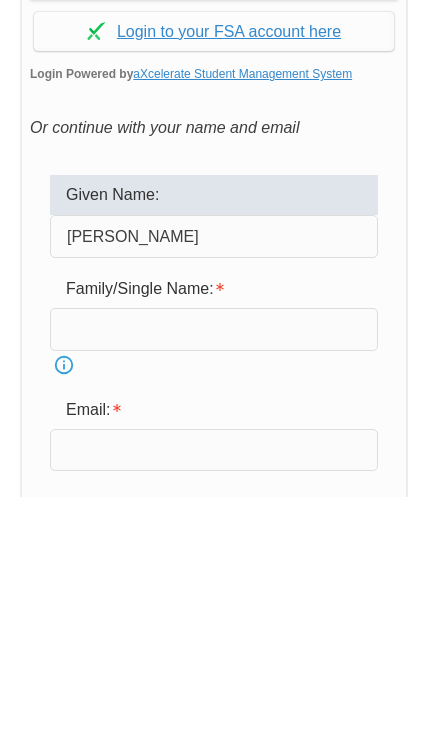 type on "[PERSON_NAME]" 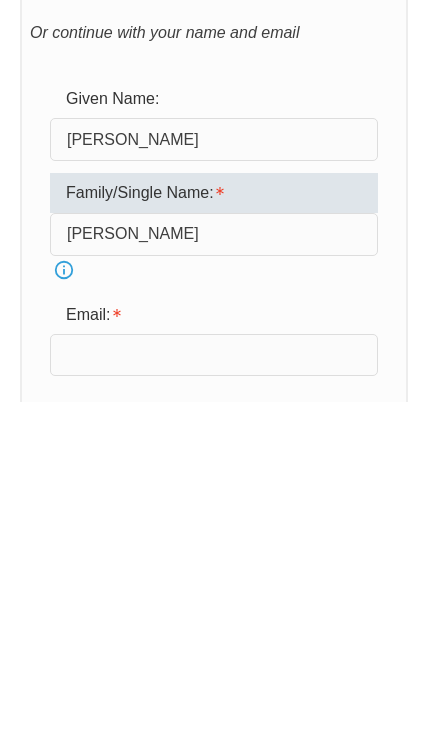 type on "[PERSON_NAME]" 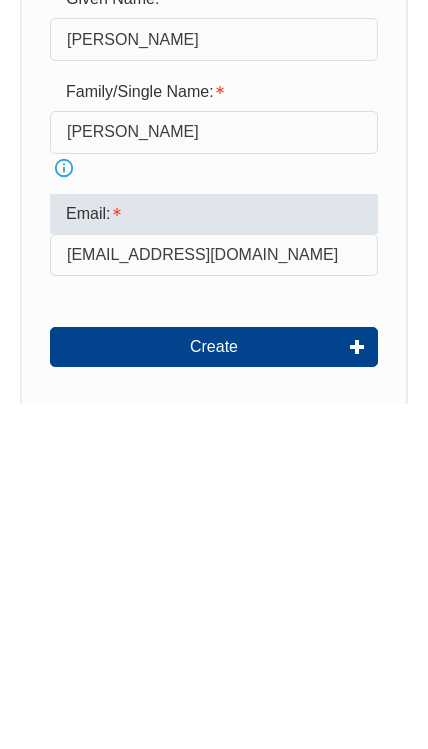 type on "[EMAIL_ADDRESS][DOMAIN_NAME]" 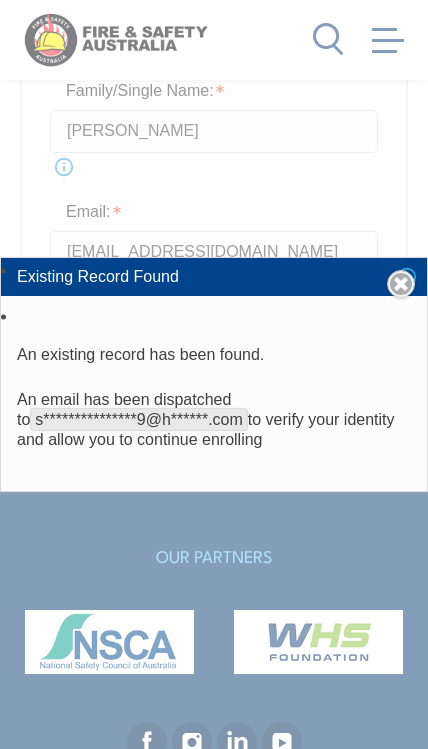 click on "Close" at bounding box center [401, 284] 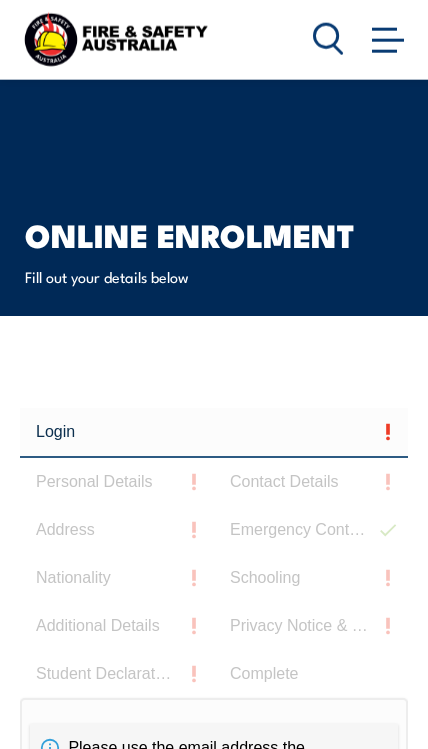 scroll, scrollTop: 0, scrollLeft: 0, axis: both 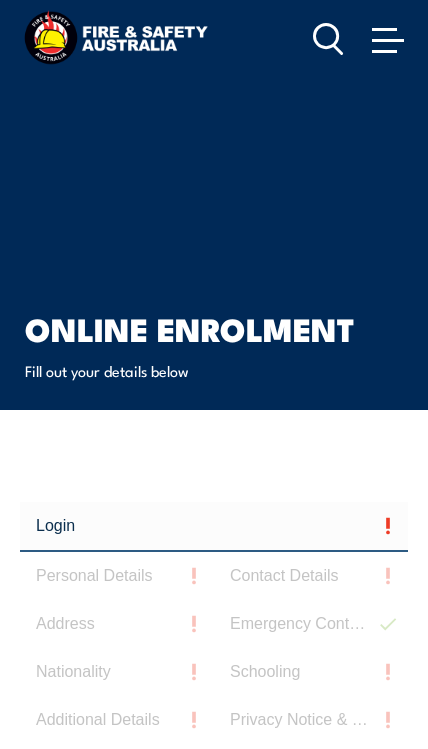 click at bounding box center (388, 39) 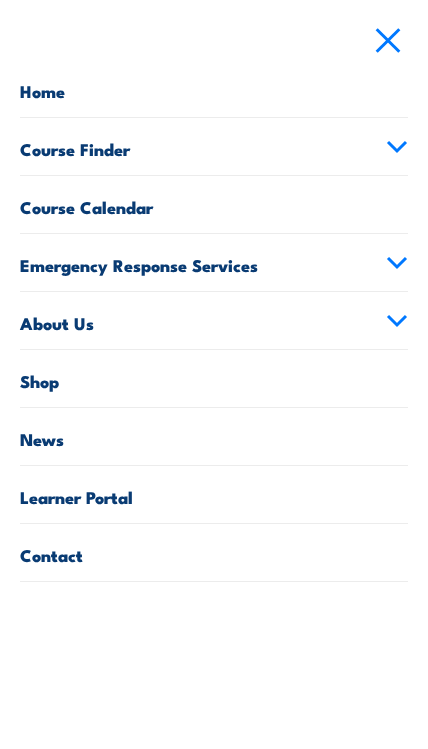 click on "Learner Portal" at bounding box center (214, 494) 